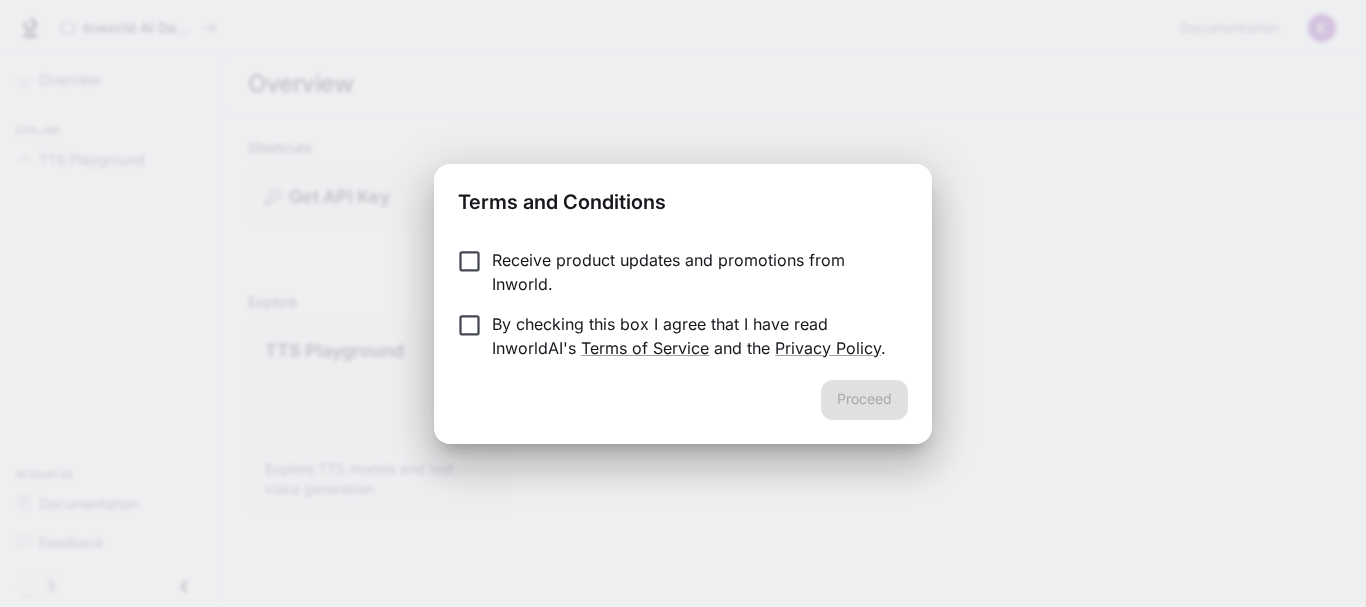 scroll, scrollTop: 0, scrollLeft: 0, axis: both 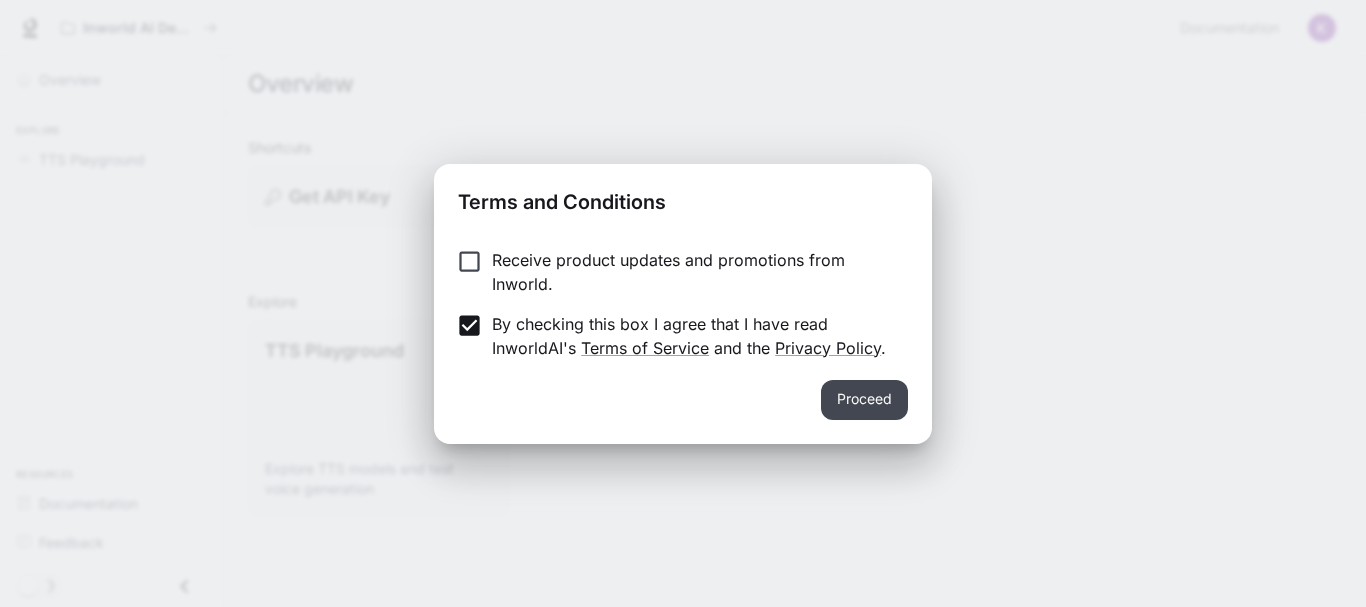 click on "Proceed" at bounding box center [864, 400] 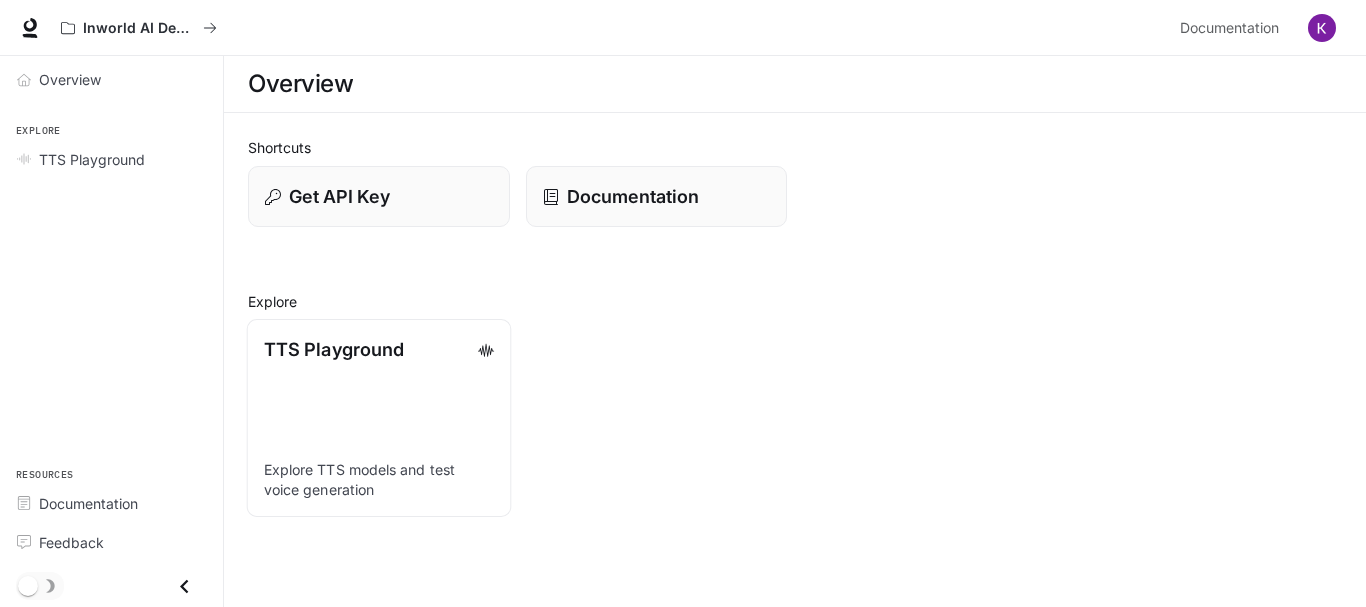 click on "TTS Playground" at bounding box center [334, 349] 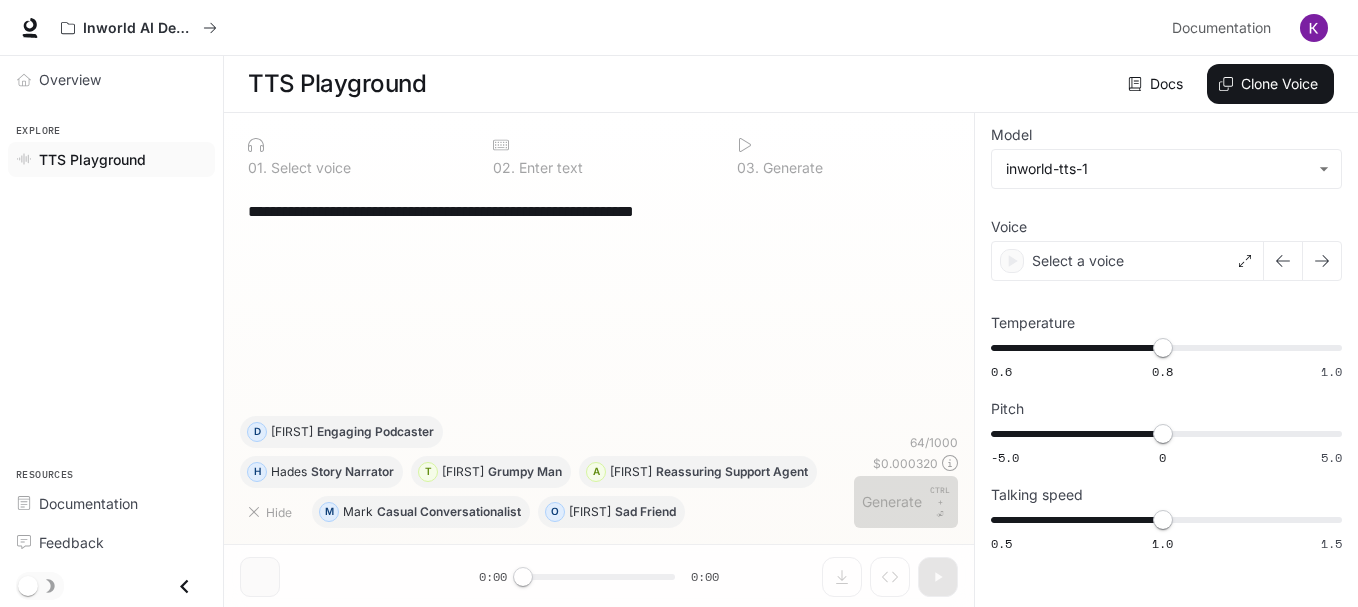 scroll, scrollTop: 1, scrollLeft: 0, axis: vertical 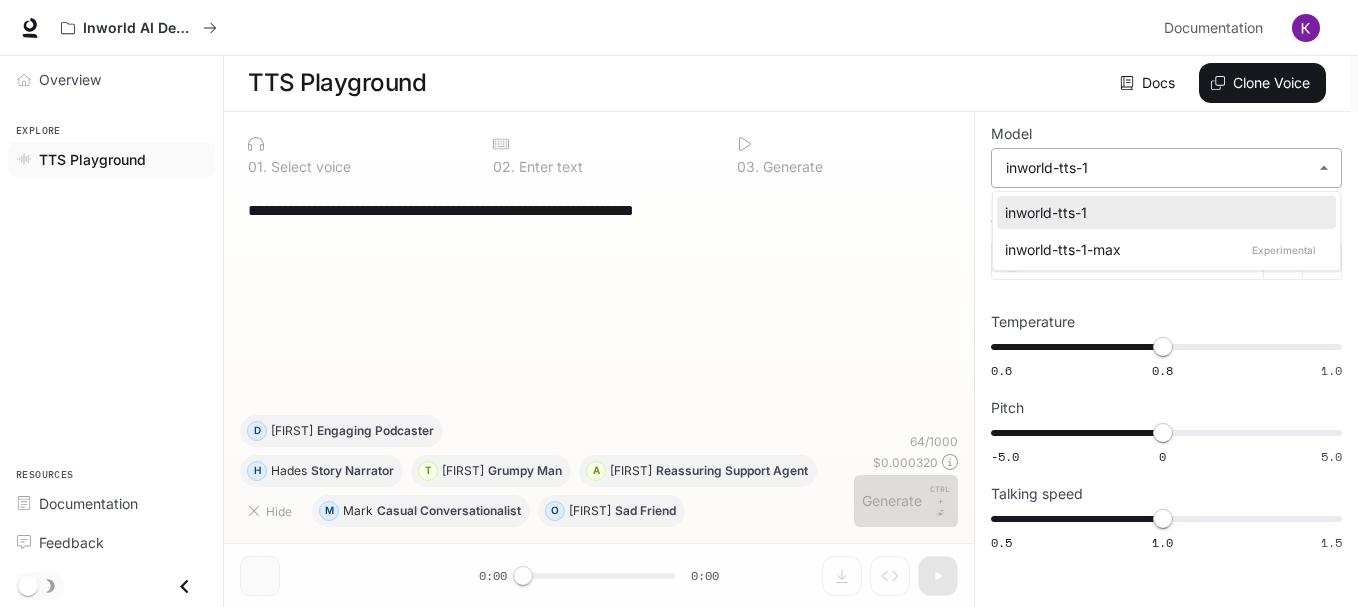 click on "**********" at bounding box center (679, 303) 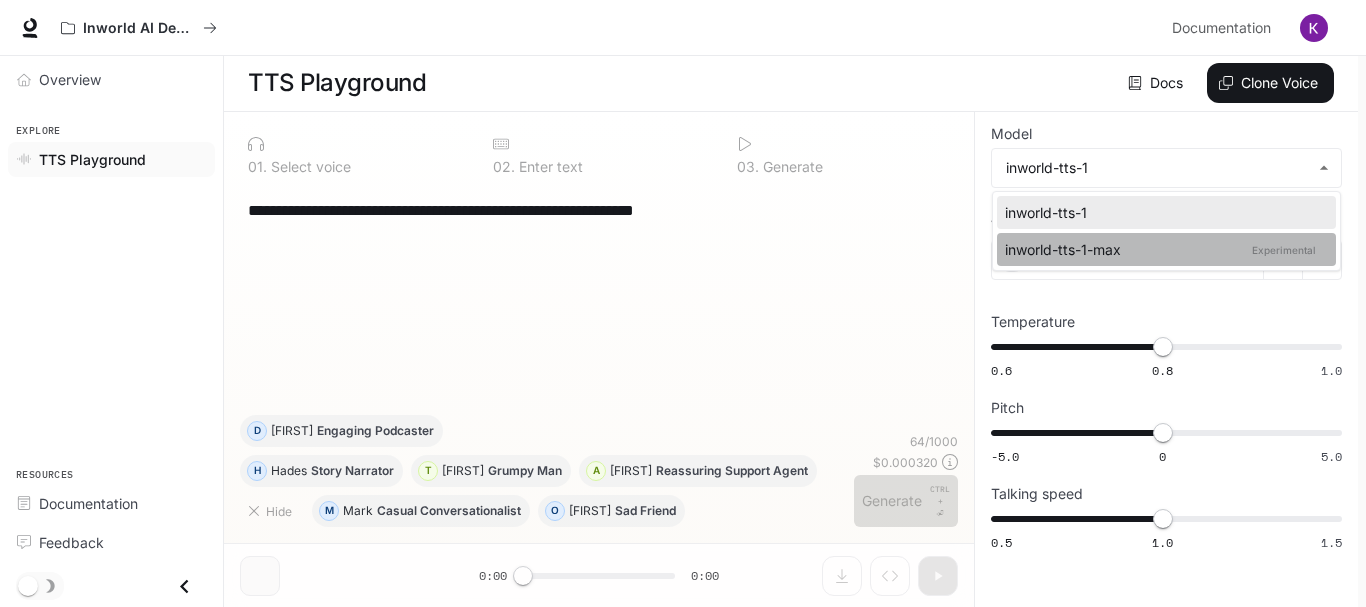 click on "inworld-tts-1-max Experimental" at bounding box center (1162, 249) 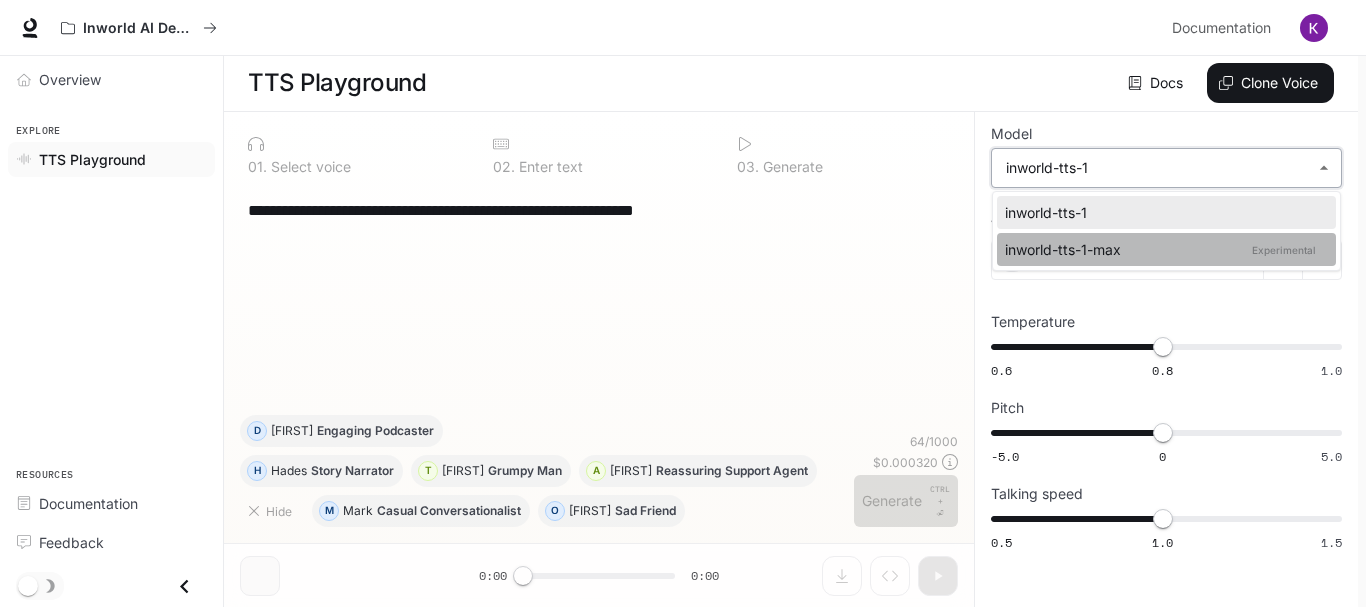 type on "**********" 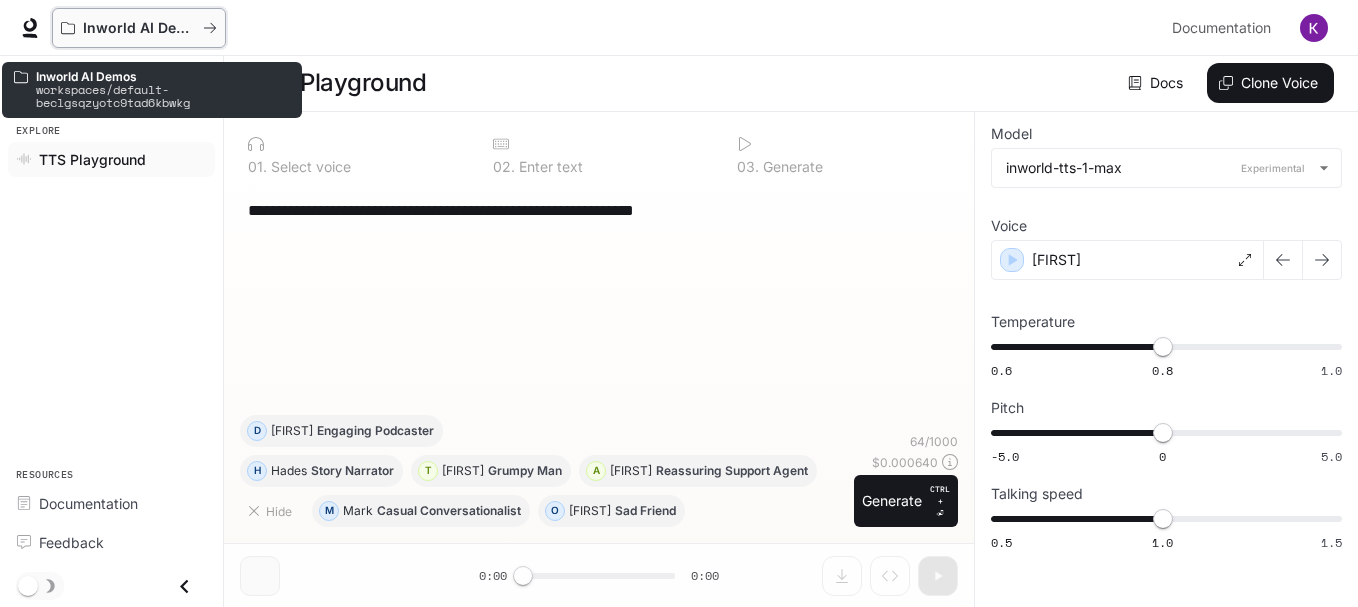click on "Inworld AI Demos" at bounding box center (139, 28) 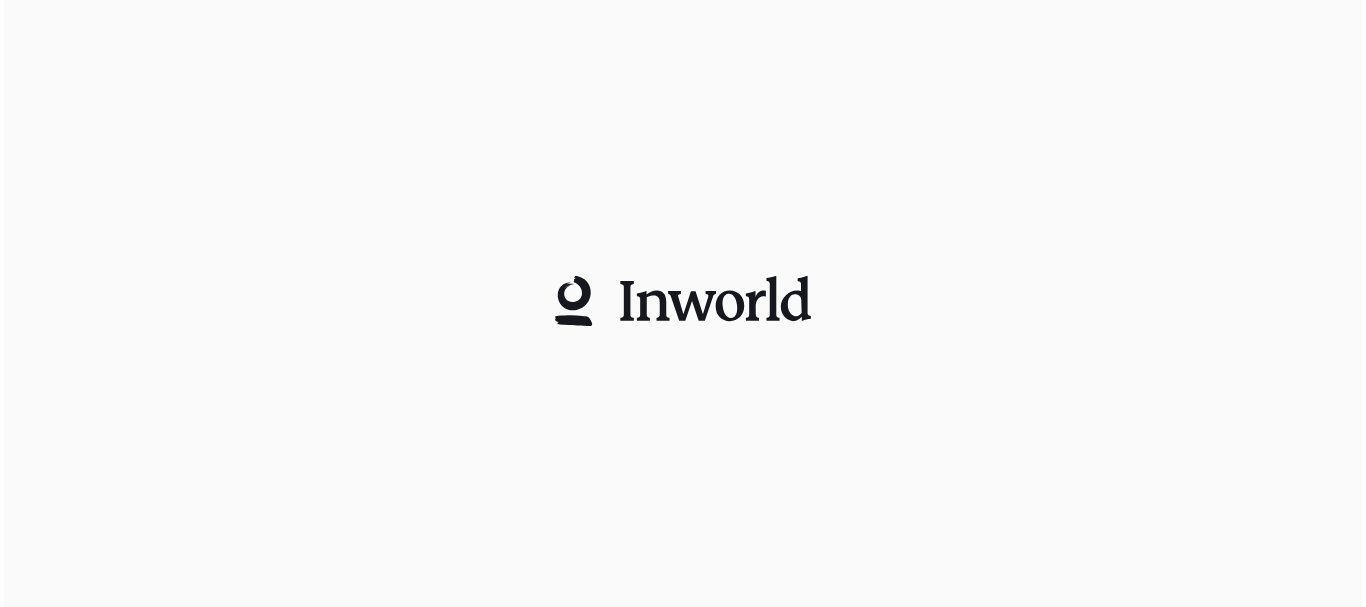 scroll, scrollTop: 0, scrollLeft: 0, axis: both 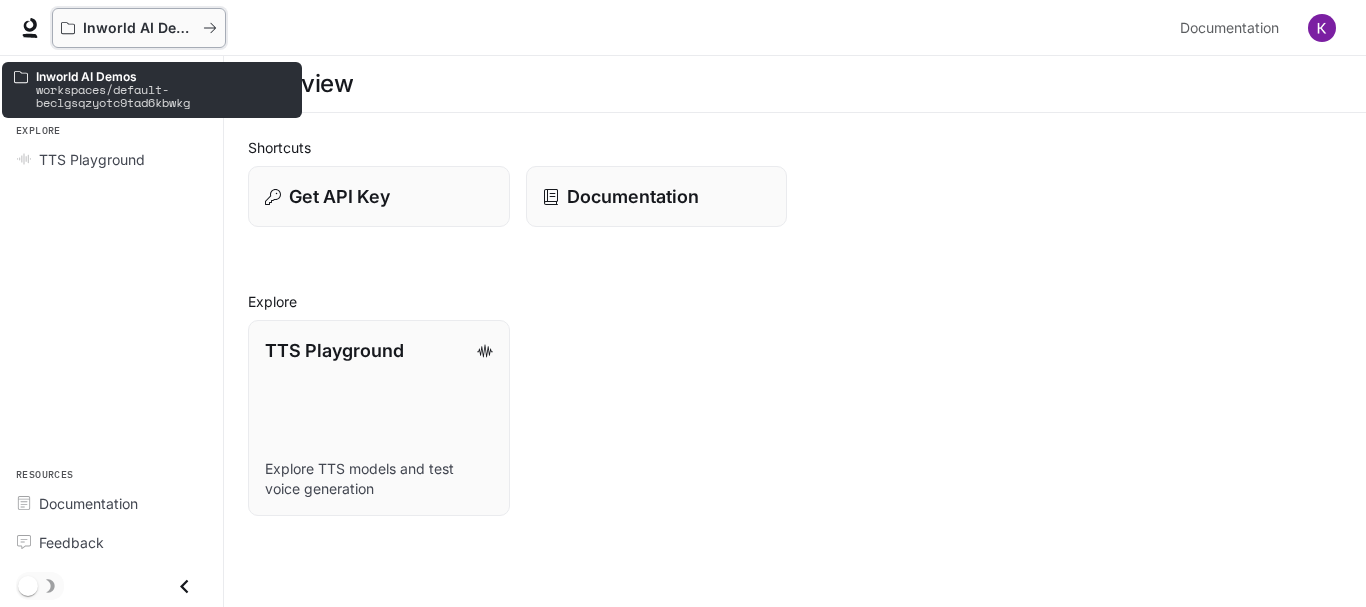 click 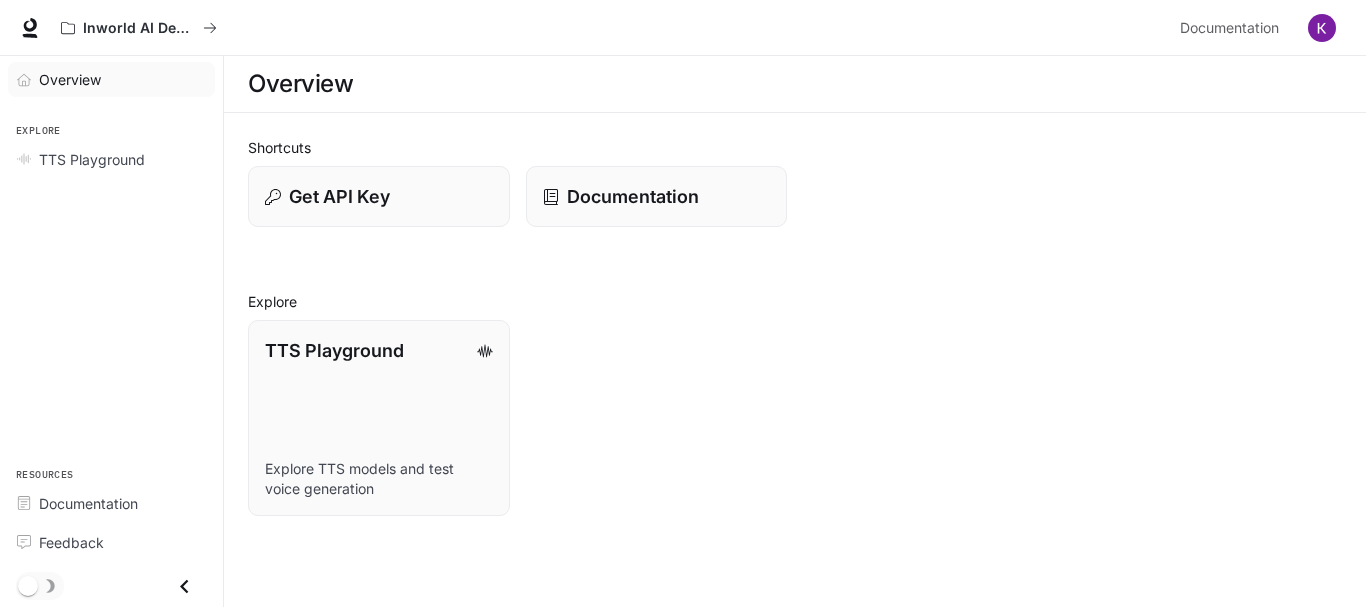 click on "Overview" at bounding box center [122, 79] 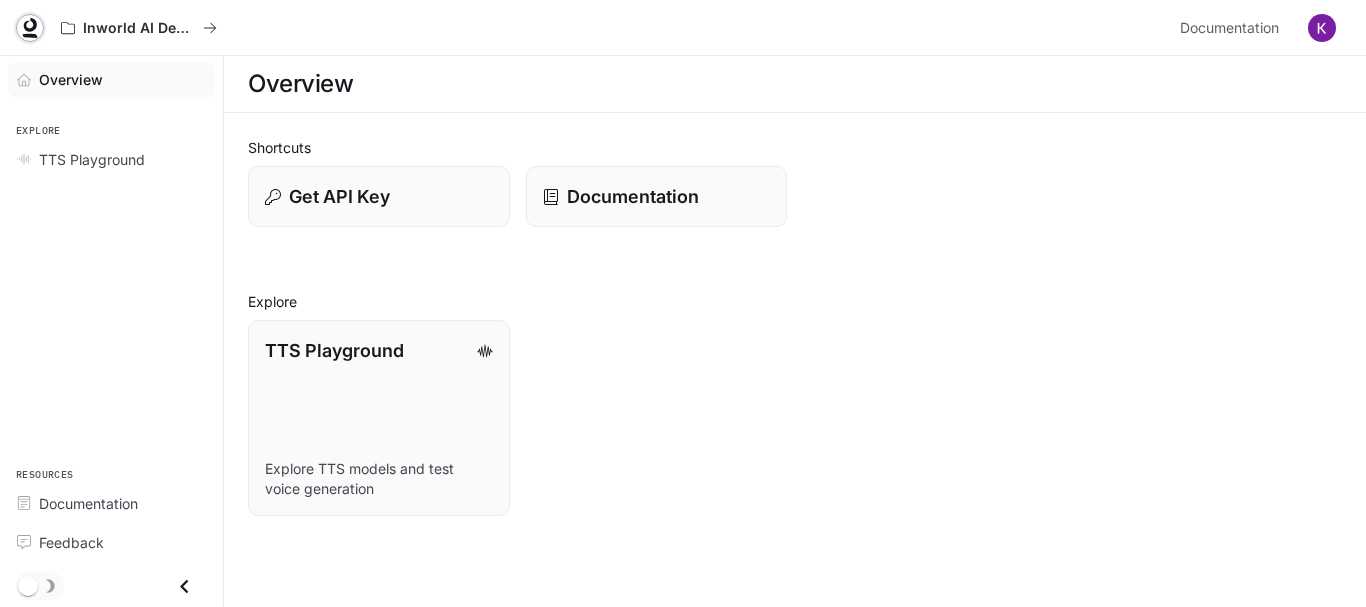 click 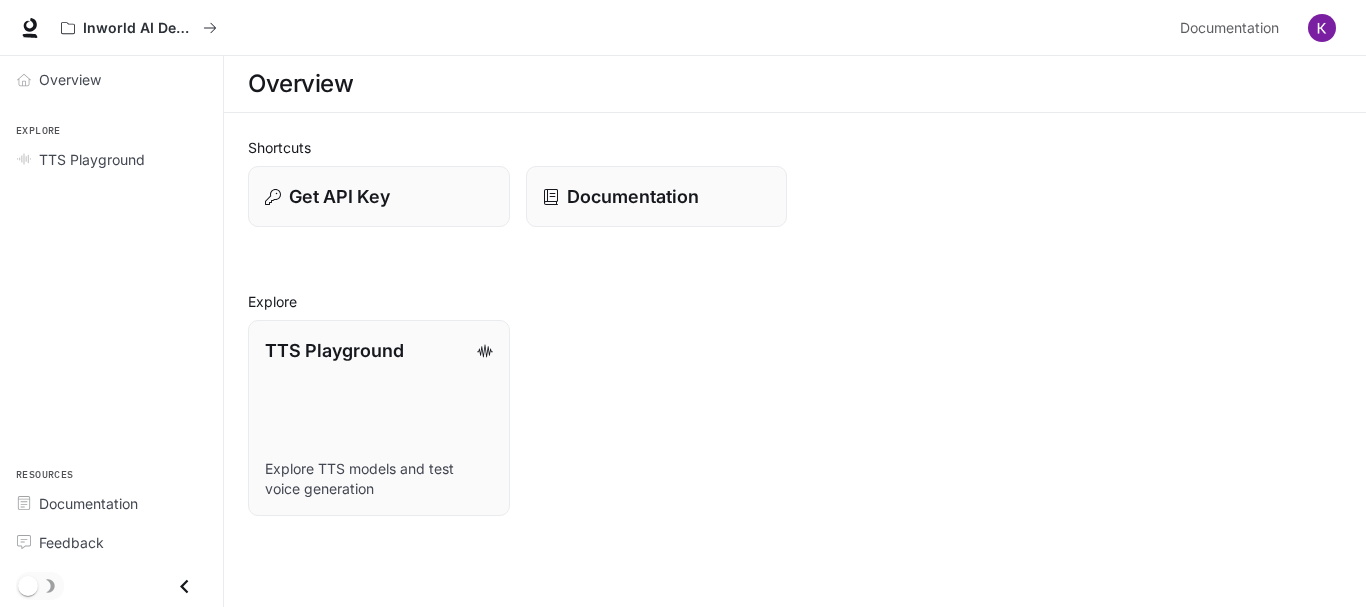 scroll, scrollTop: 0, scrollLeft: 0, axis: both 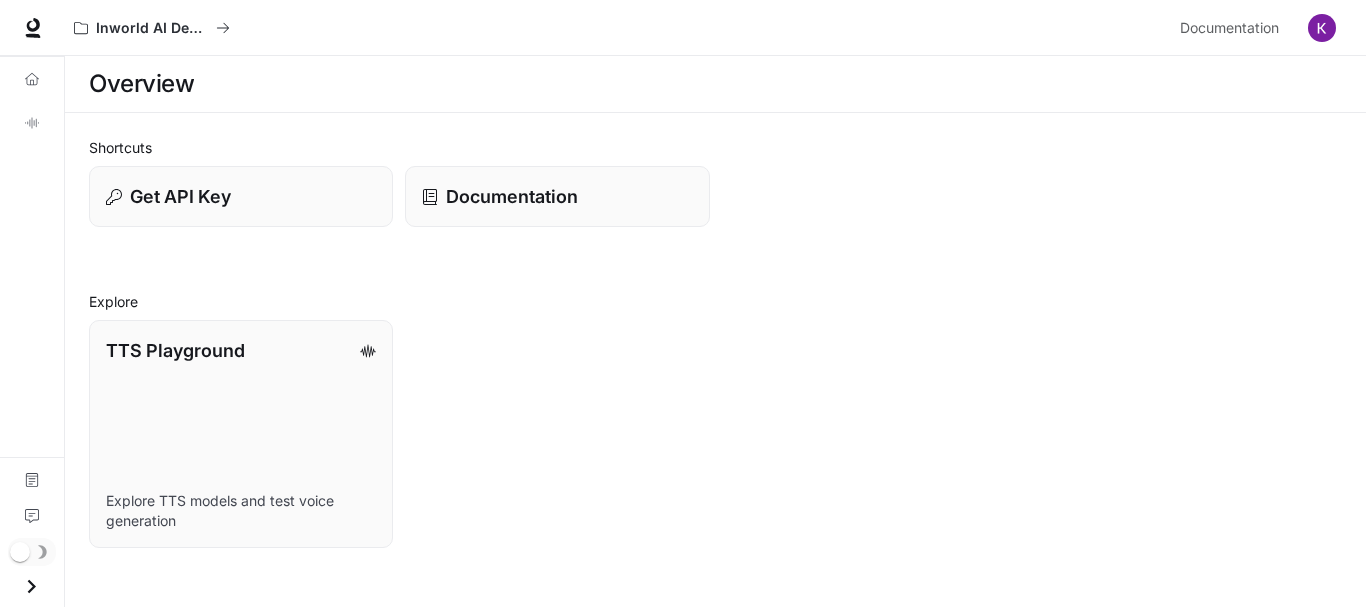 click 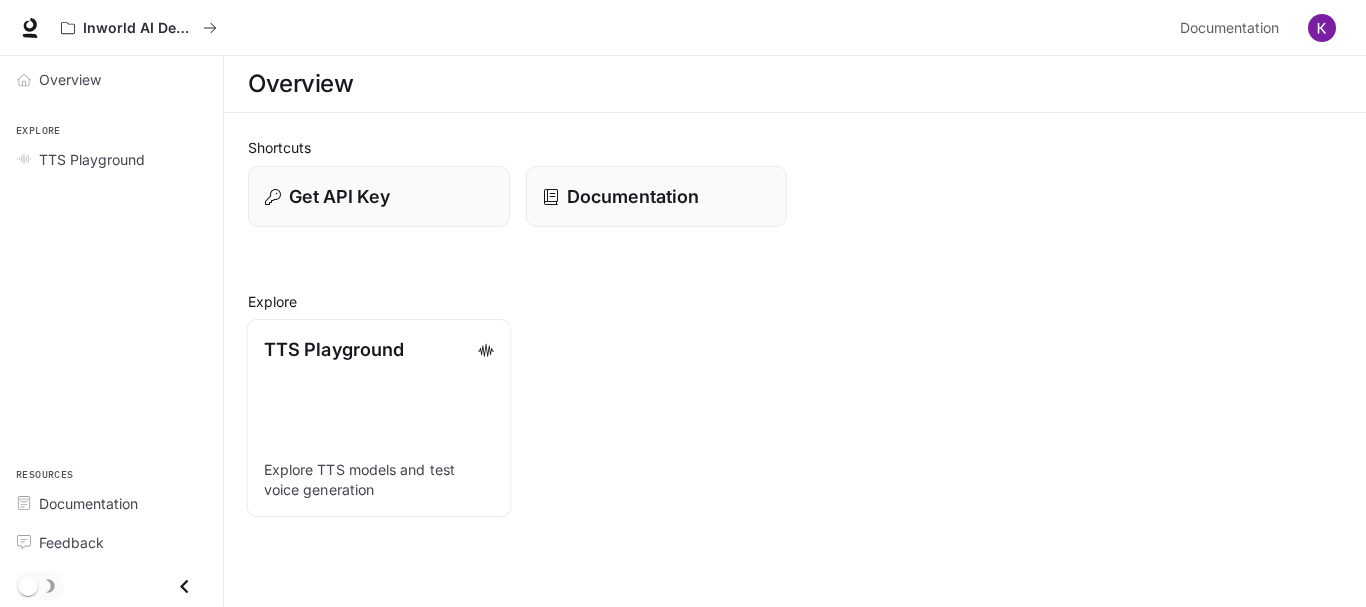 click on "TTS Playground" at bounding box center [334, 349] 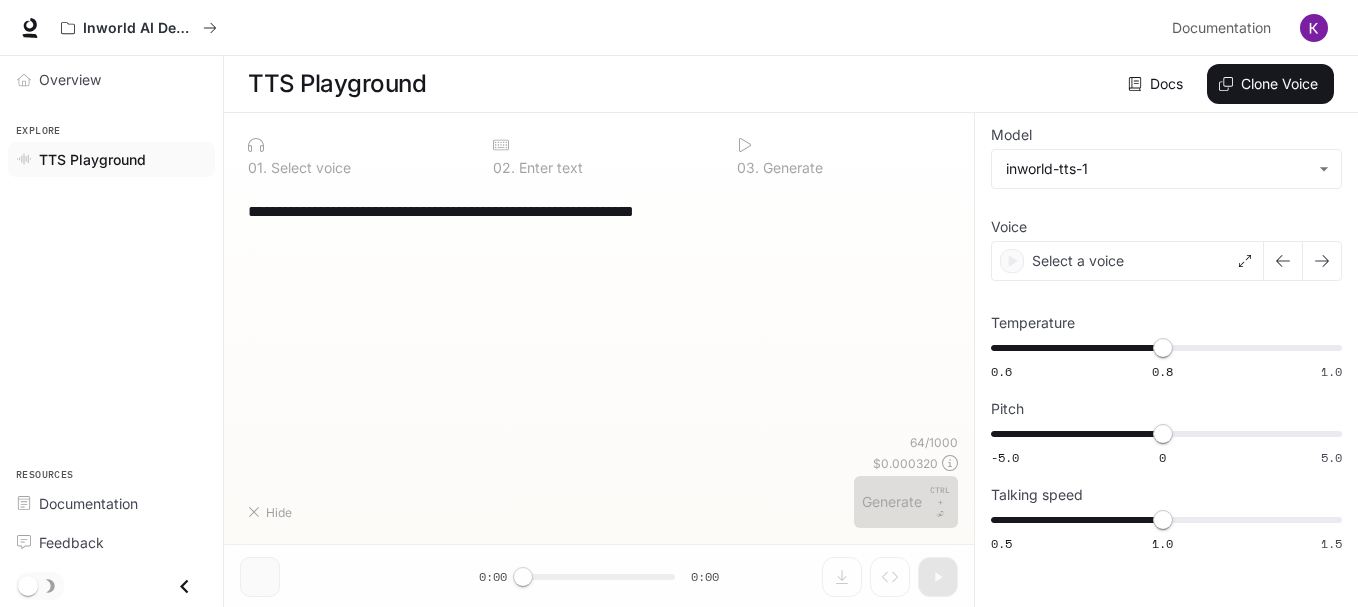 type on "**********" 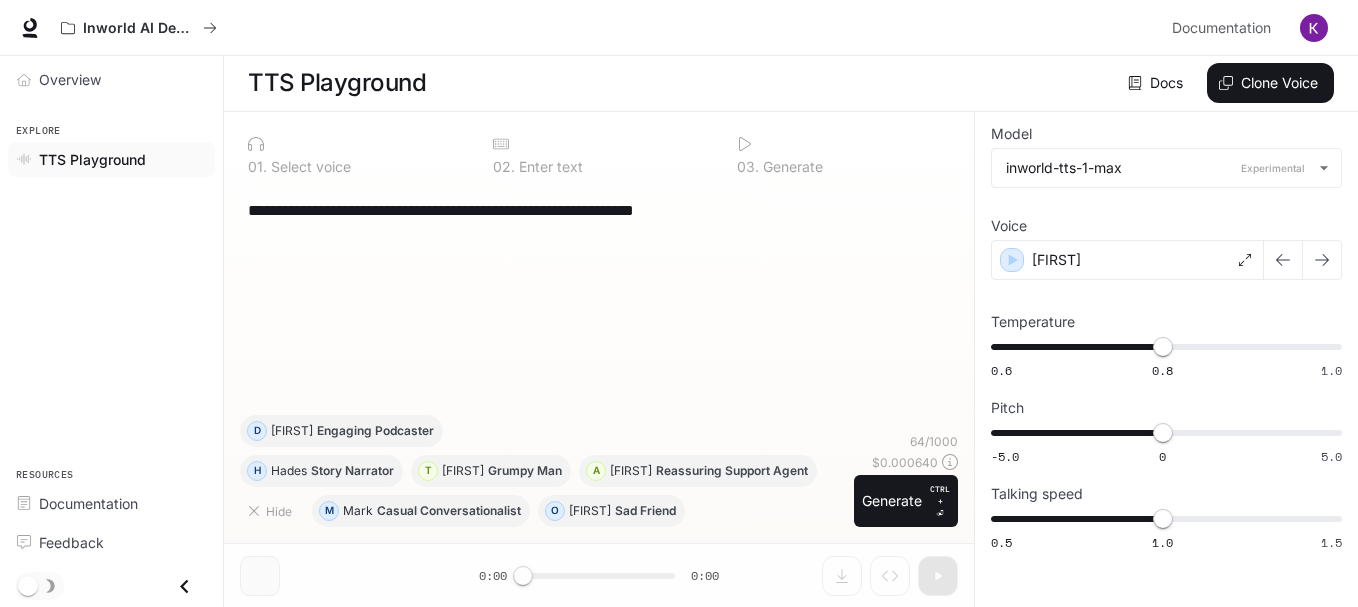 scroll, scrollTop: 0, scrollLeft: 0, axis: both 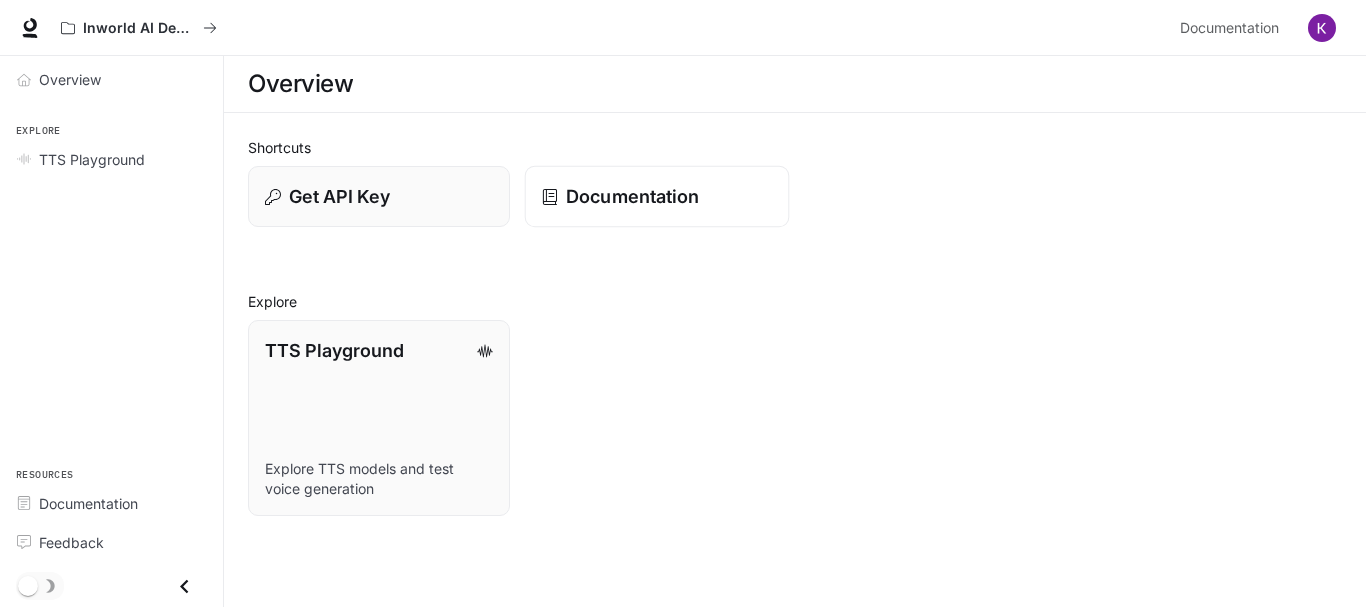 click on "Documentation" at bounding box center (632, 196) 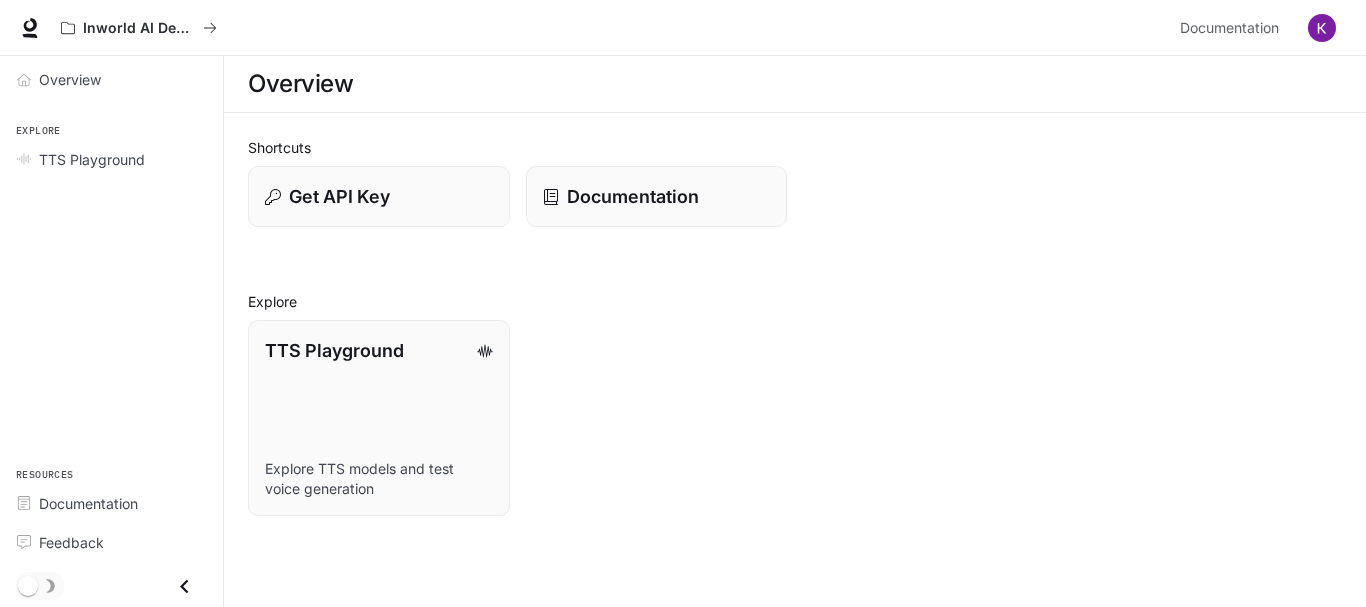 scroll, scrollTop: 0, scrollLeft: 0, axis: both 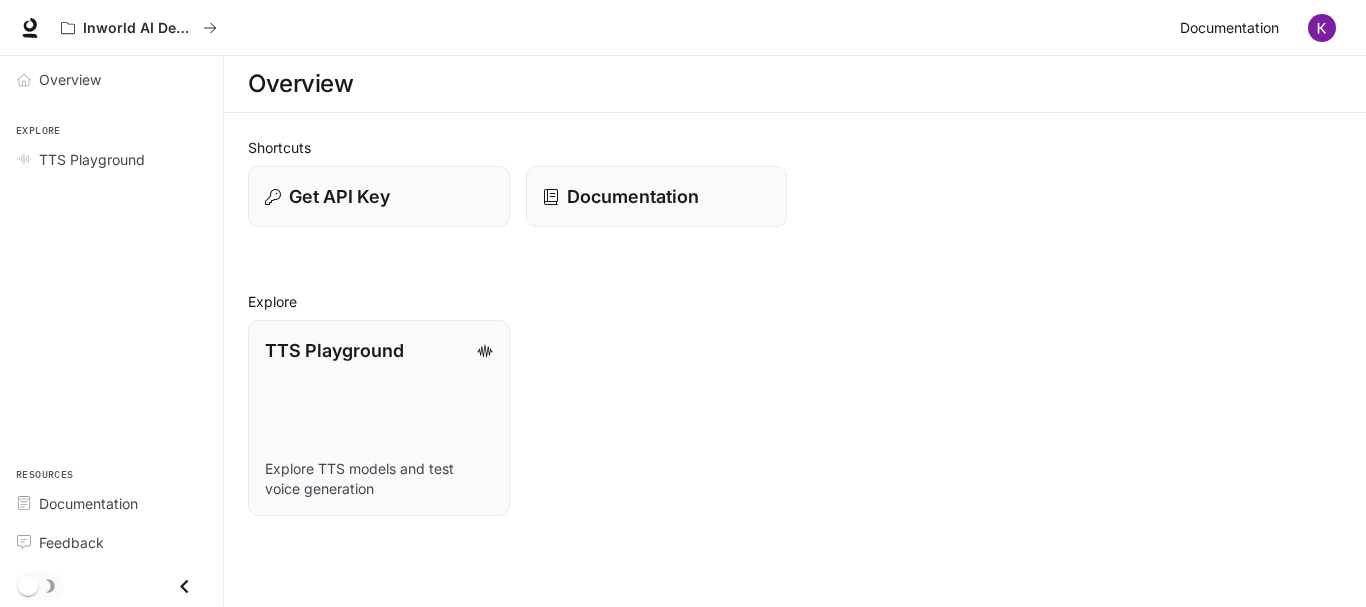click on "Documentation" at bounding box center (1229, 28) 